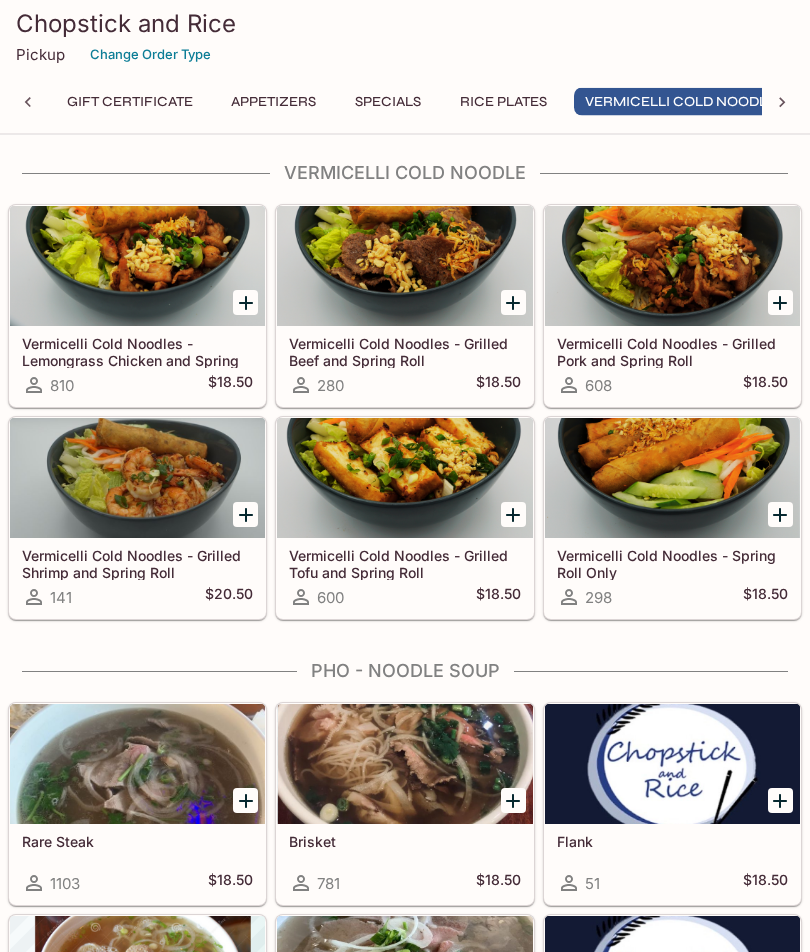 scroll, scrollTop: 2003, scrollLeft: 0, axis: vertical 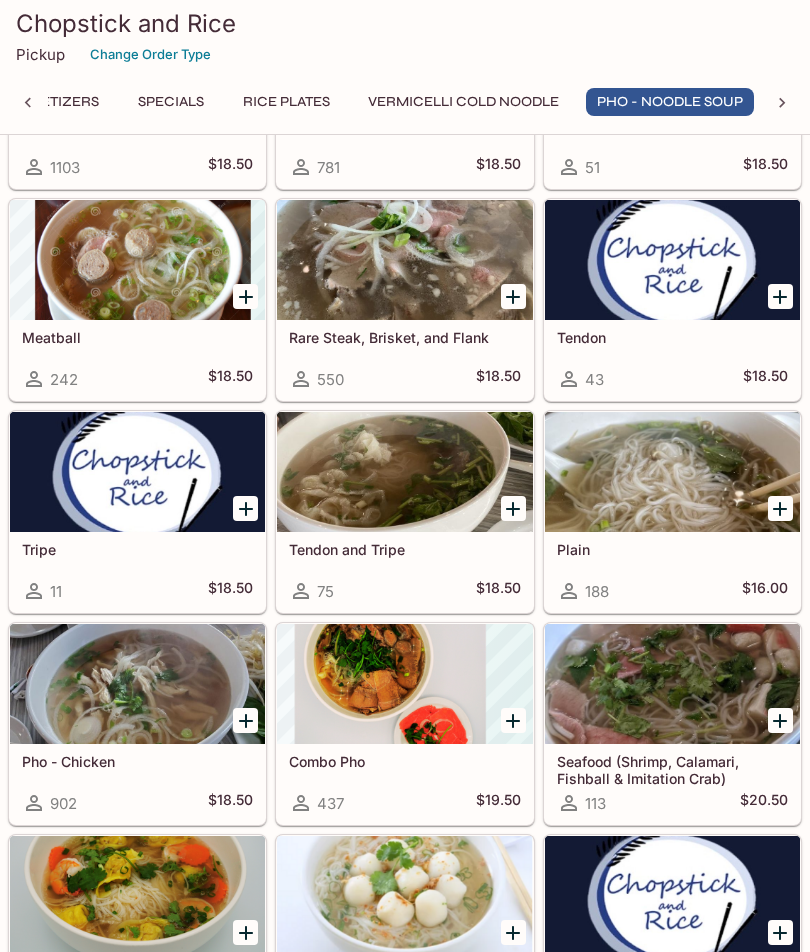 click at bounding box center [404, 684] 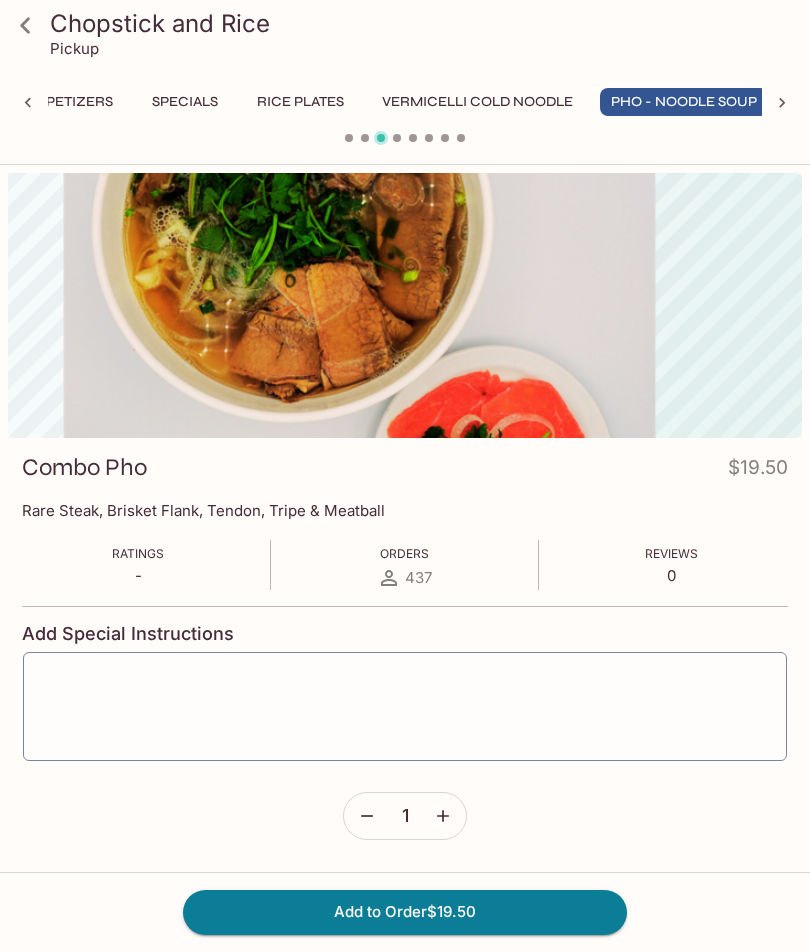 scroll, scrollTop: 0, scrollLeft: 217, axis: horizontal 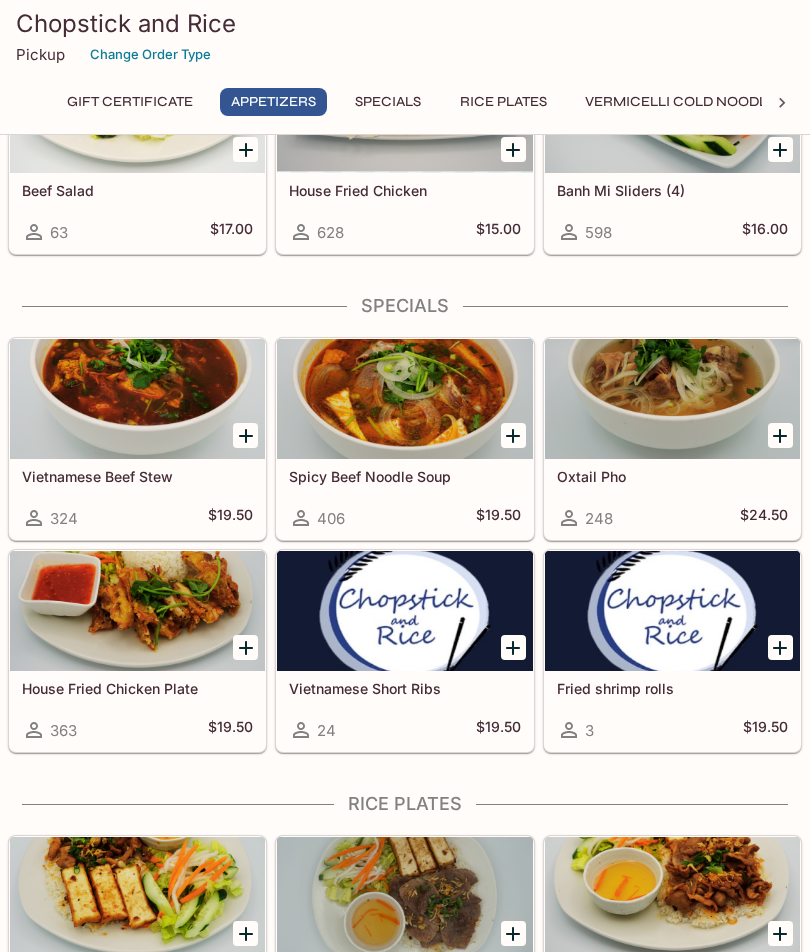 click at bounding box center (404, 399) 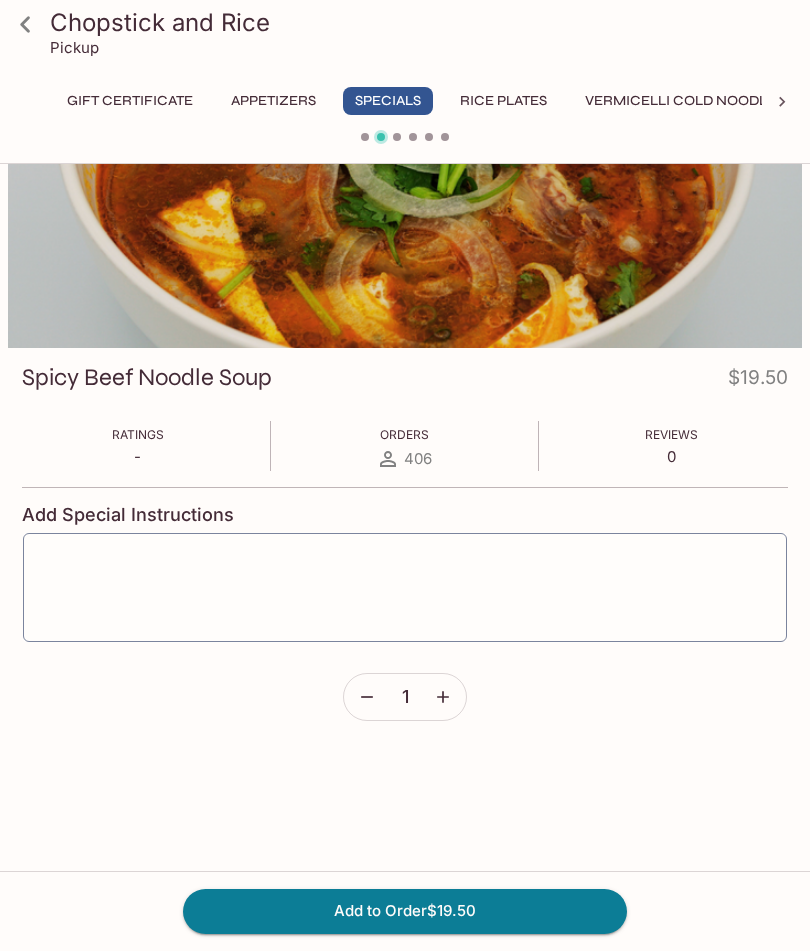 scroll, scrollTop: 0, scrollLeft: 0, axis: both 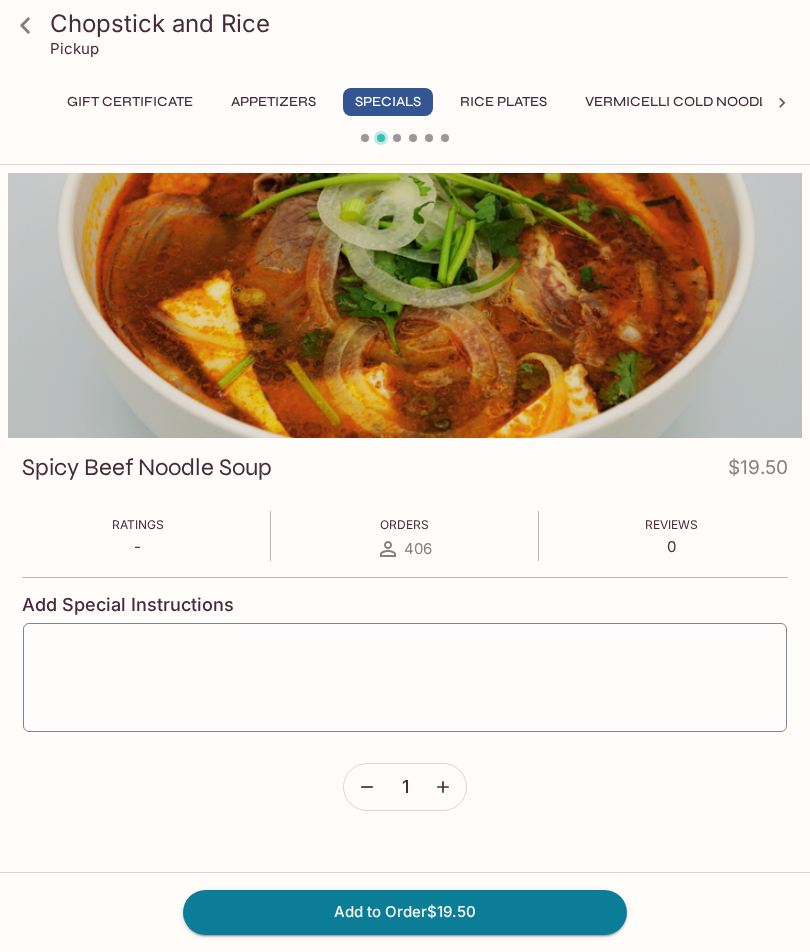 click 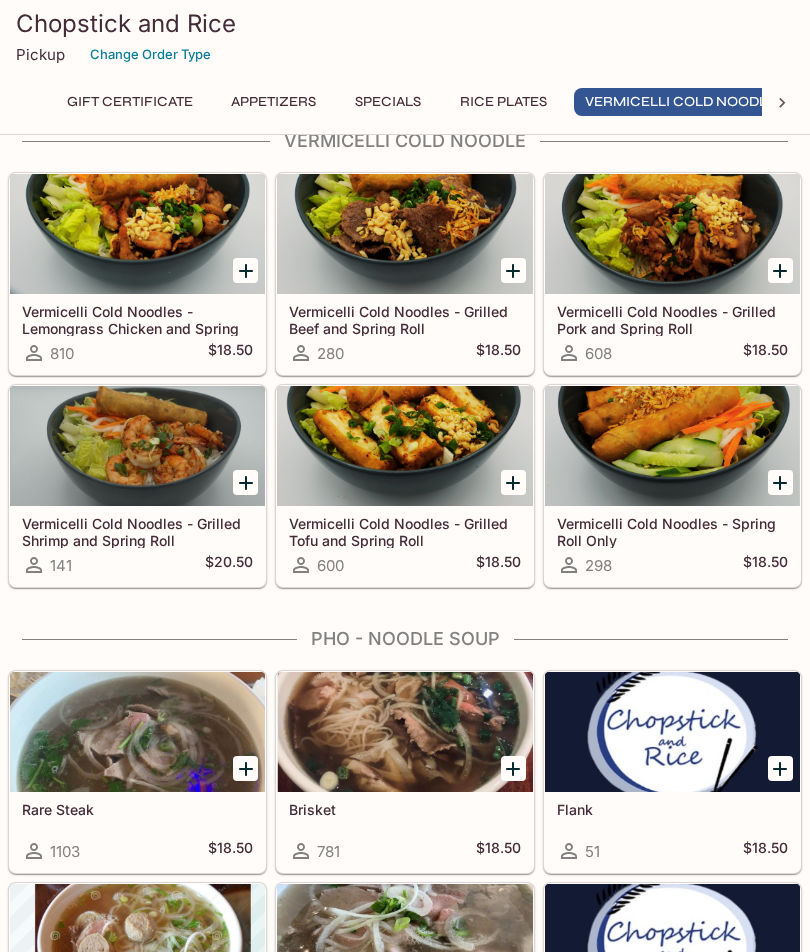 scroll, scrollTop: 2092, scrollLeft: 0, axis: vertical 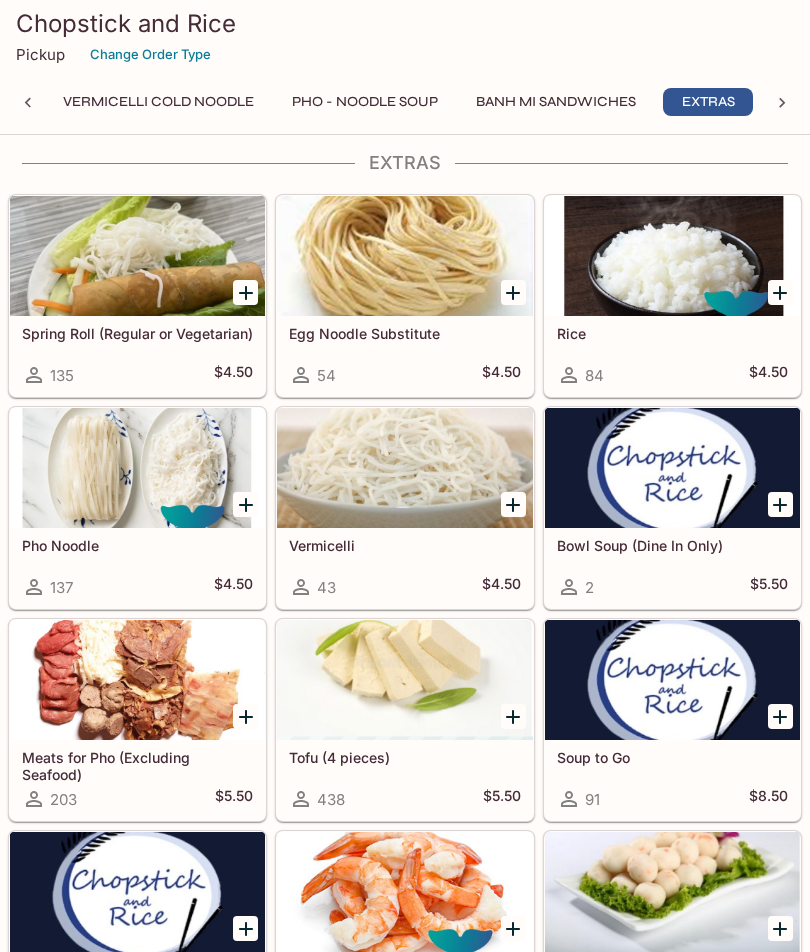 click at bounding box center [137, 680] 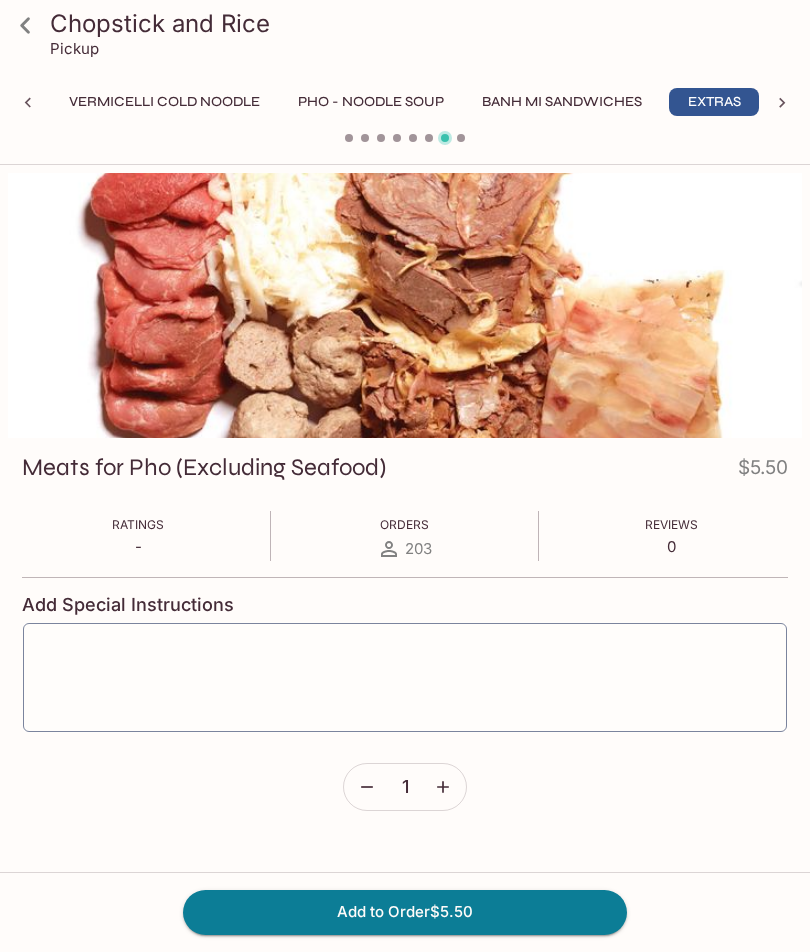 scroll, scrollTop: 0, scrollLeft: 522, axis: horizontal 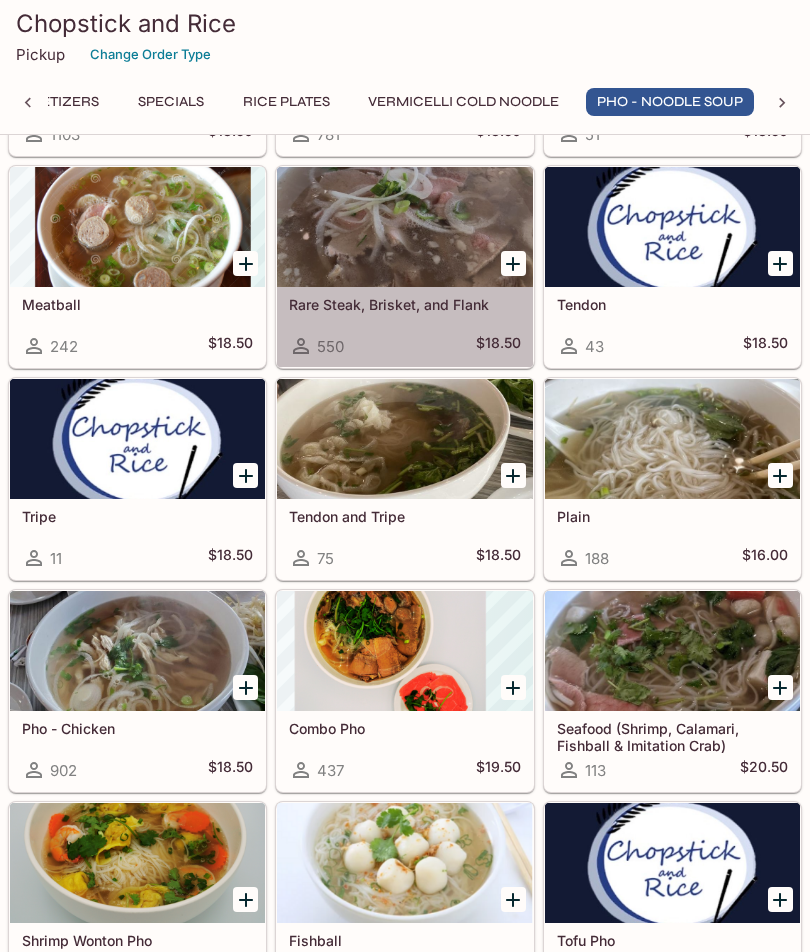 click on "Rare Steak, Brisket, and Flank" at bounding box center (404, 304) 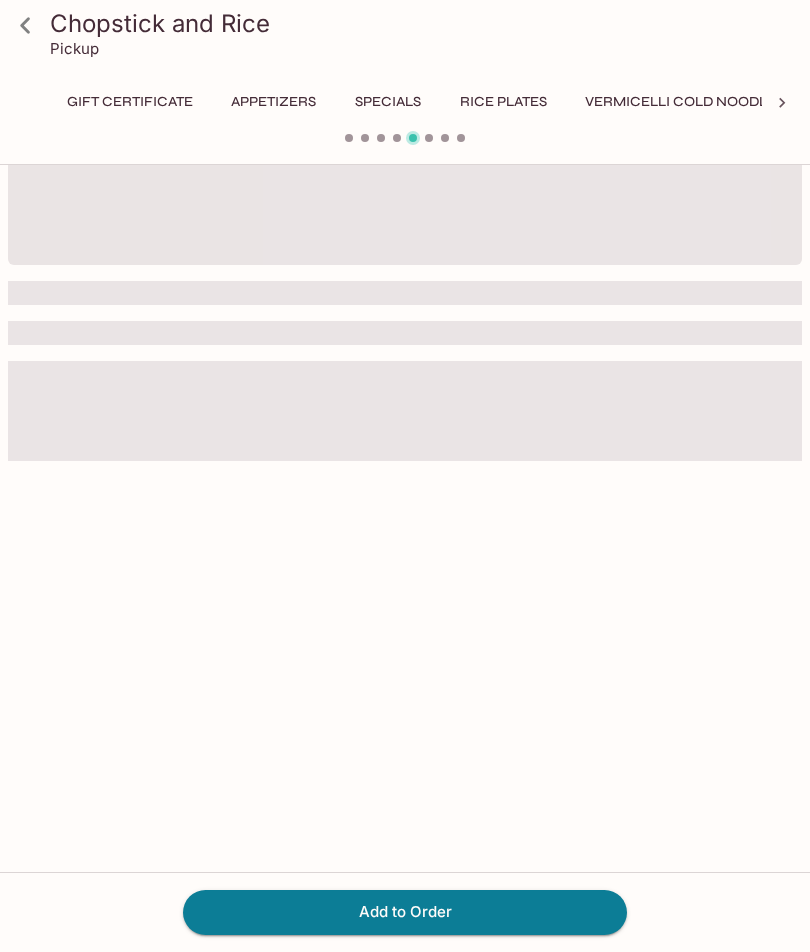 scroll, scrollTop: 0, scrollLeft: 0, axis: both 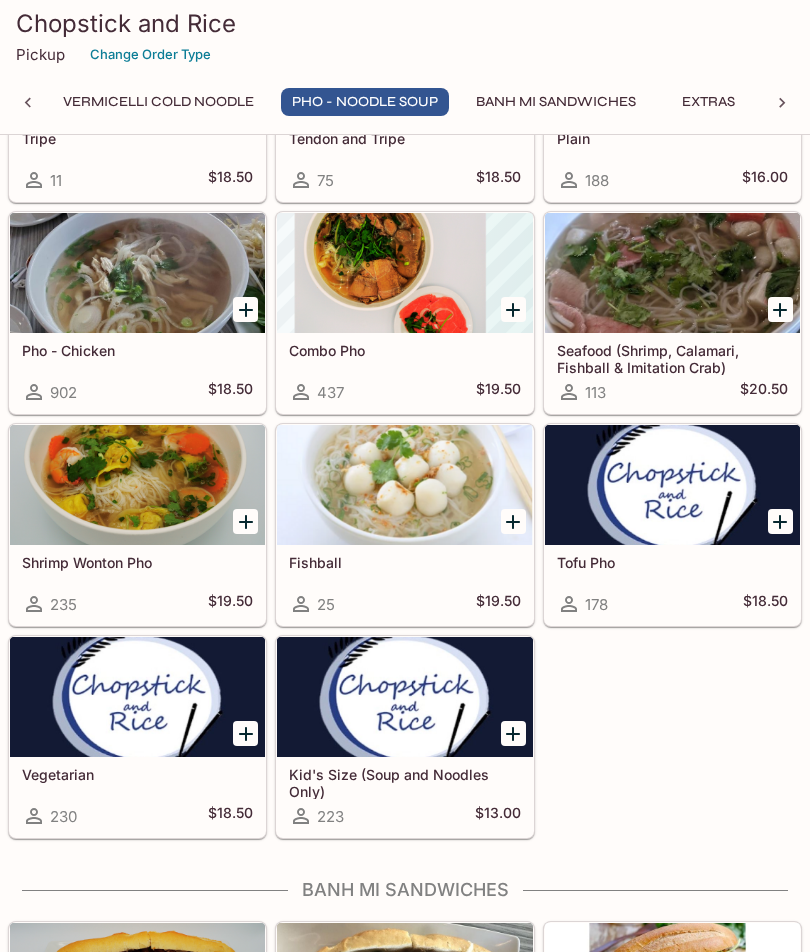 click at bounding box center (137, 485) 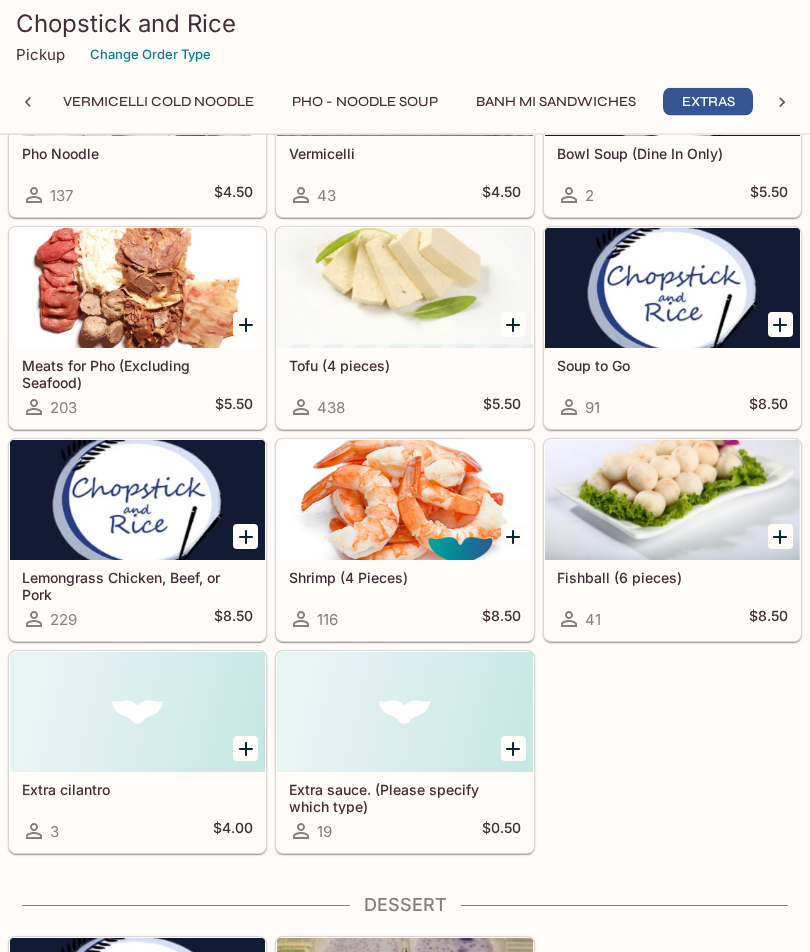 scroll, scrollTop: 4742, scrollLeft: 0, axis: vertical 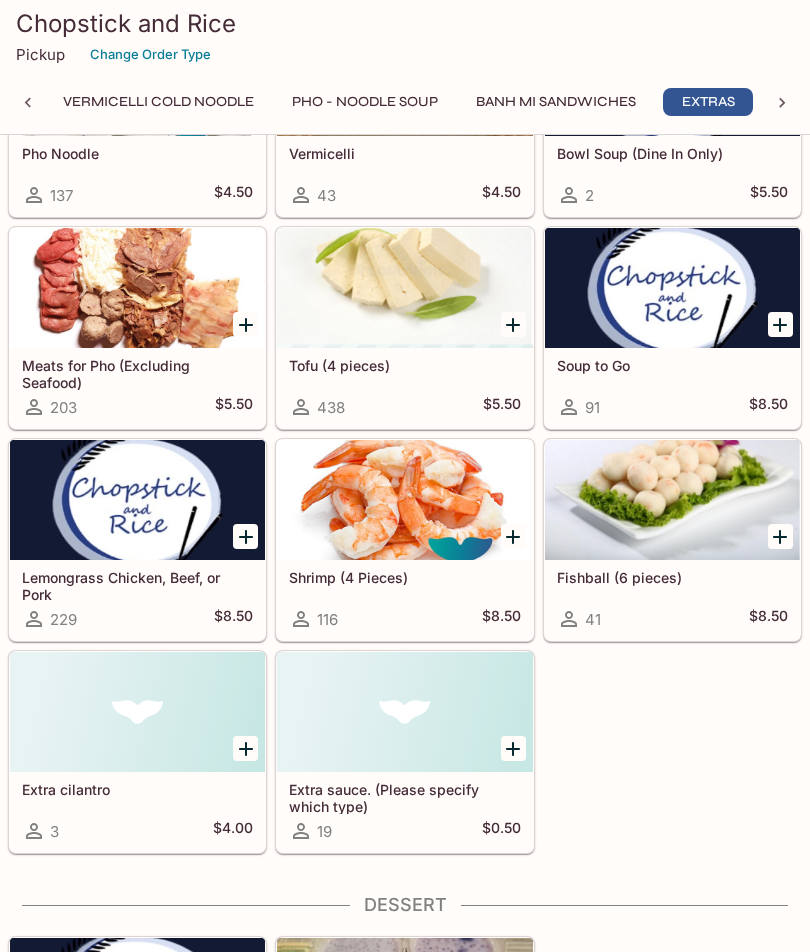 click on "Meats for Pho (Excluding Seafood)" at bounding box center (137, 373) 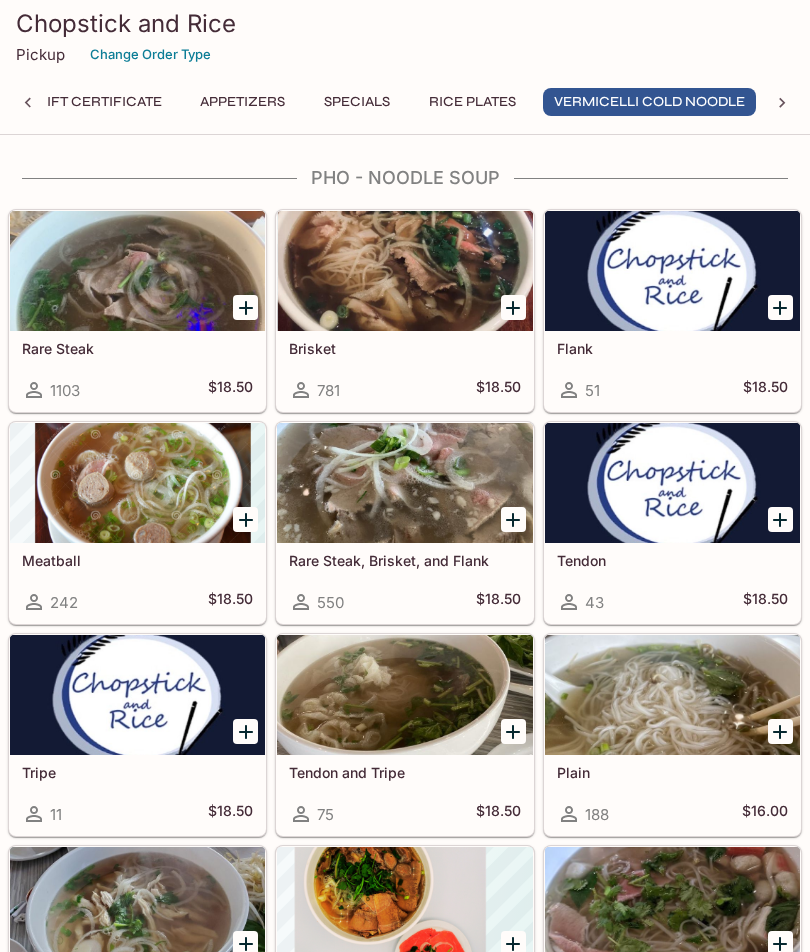 scroll, scrollTop: 2498, scrollLeft: 0, axis: vertical 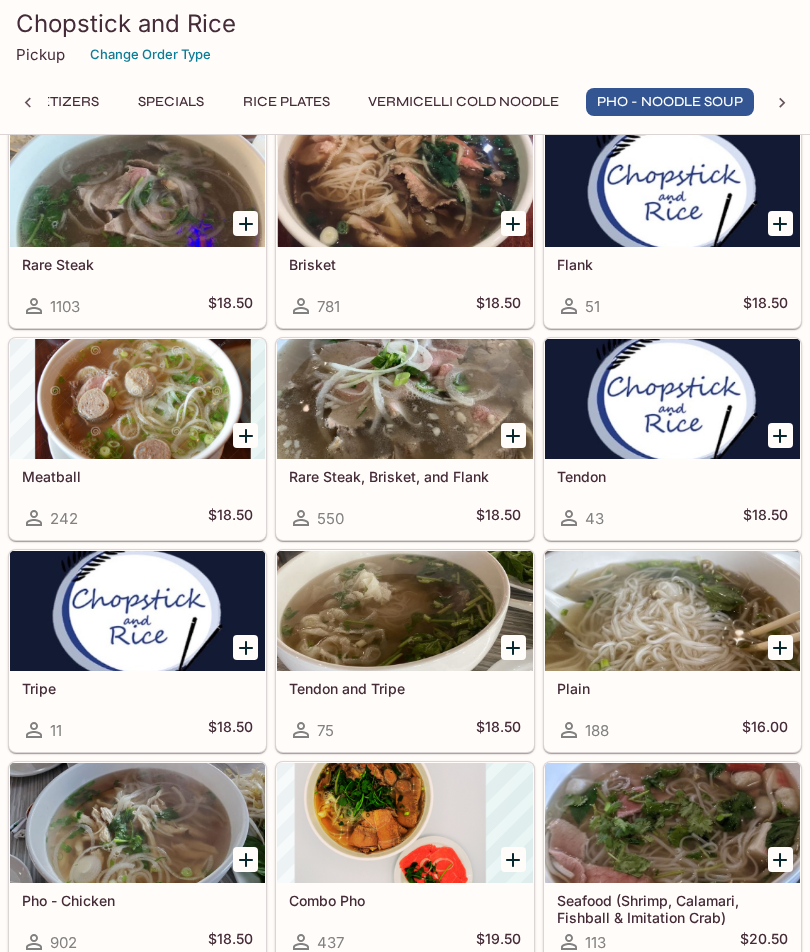 click on "Rare Steak, Brisket, and Flank" at bounding box center [404, 476] 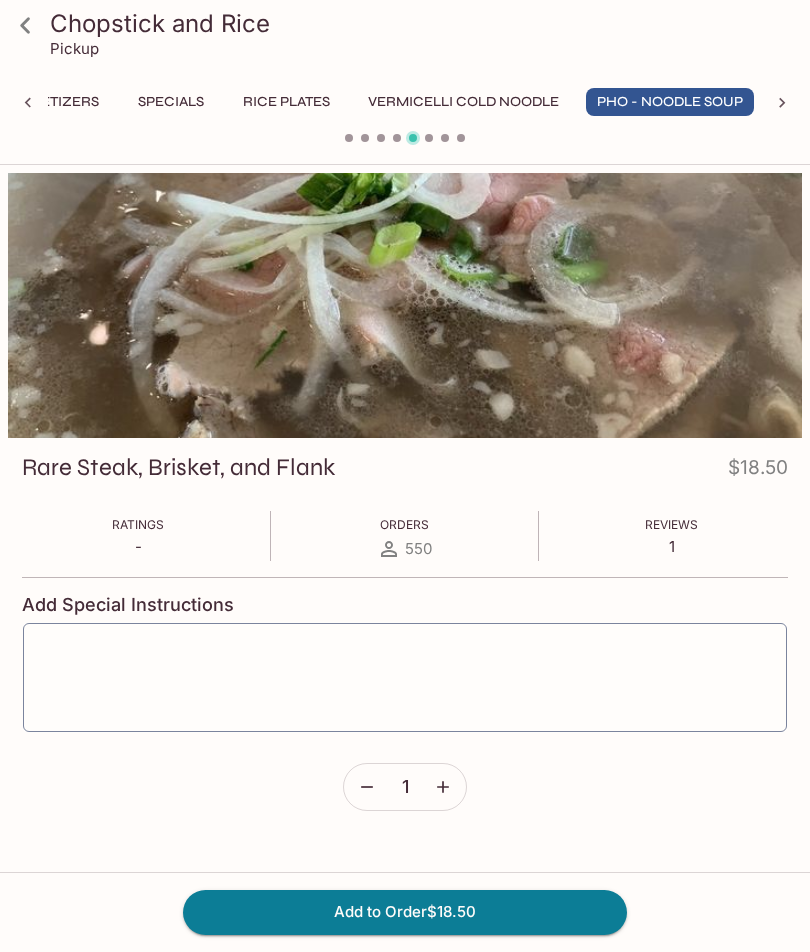 scroll, scrollTop: 0, scrollLeft: 217, axis: horizontal 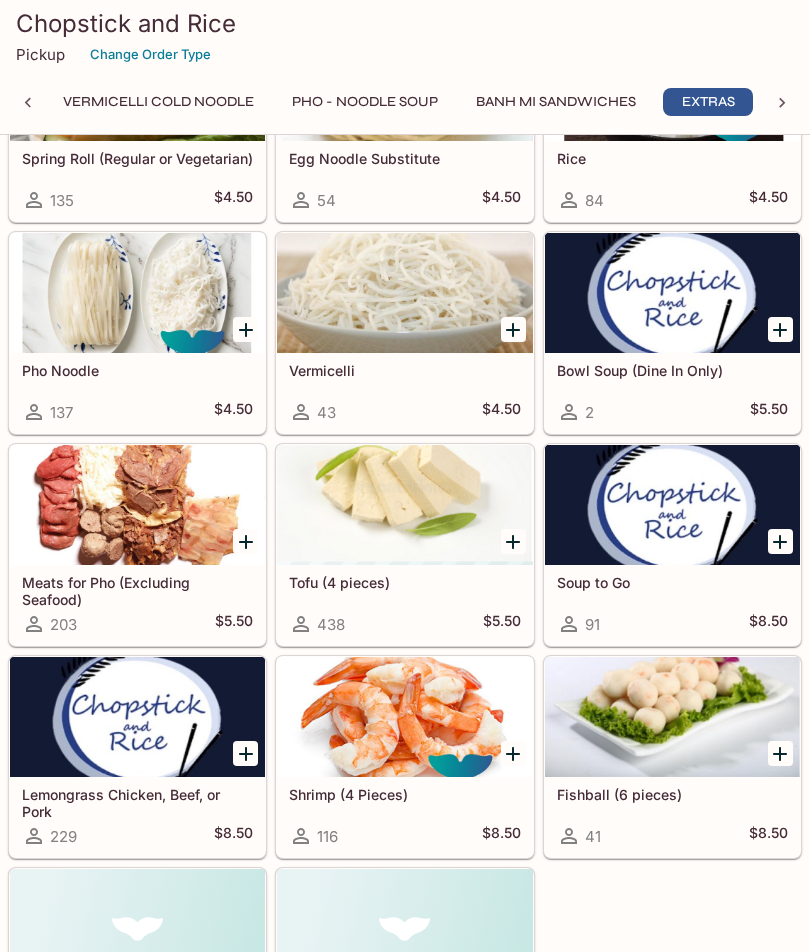 click on "Meats for Pho (Excluding Seafood)" at bounding box center (137, 590) 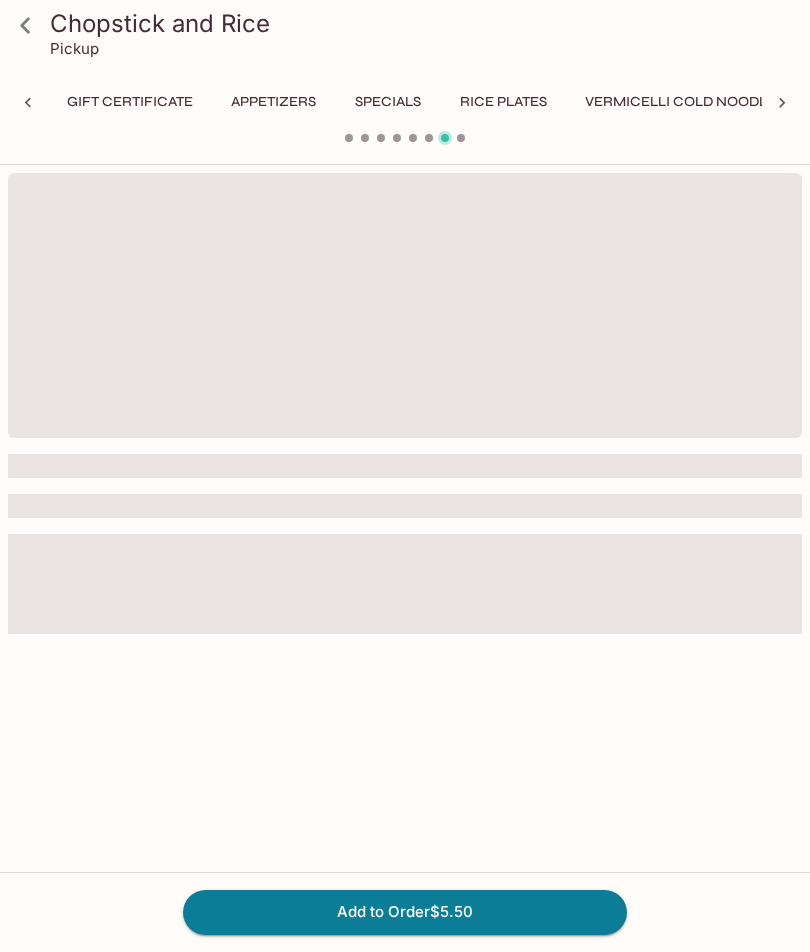 scroll, scrollTop: 0, scrollLeft: 522, axis: horizontal 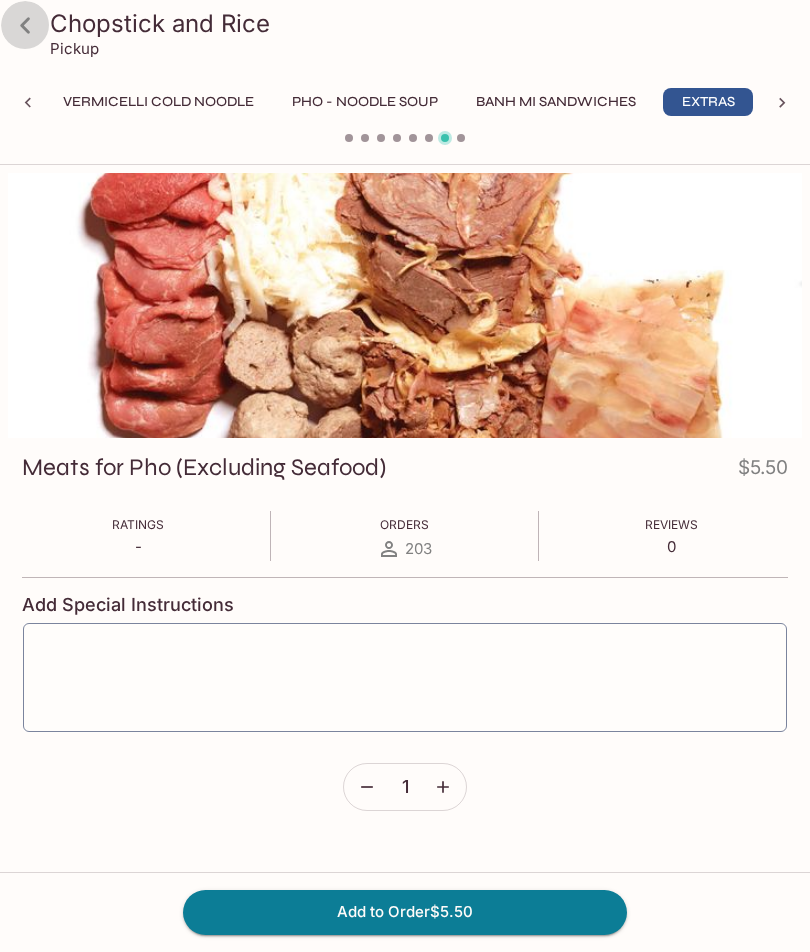 click 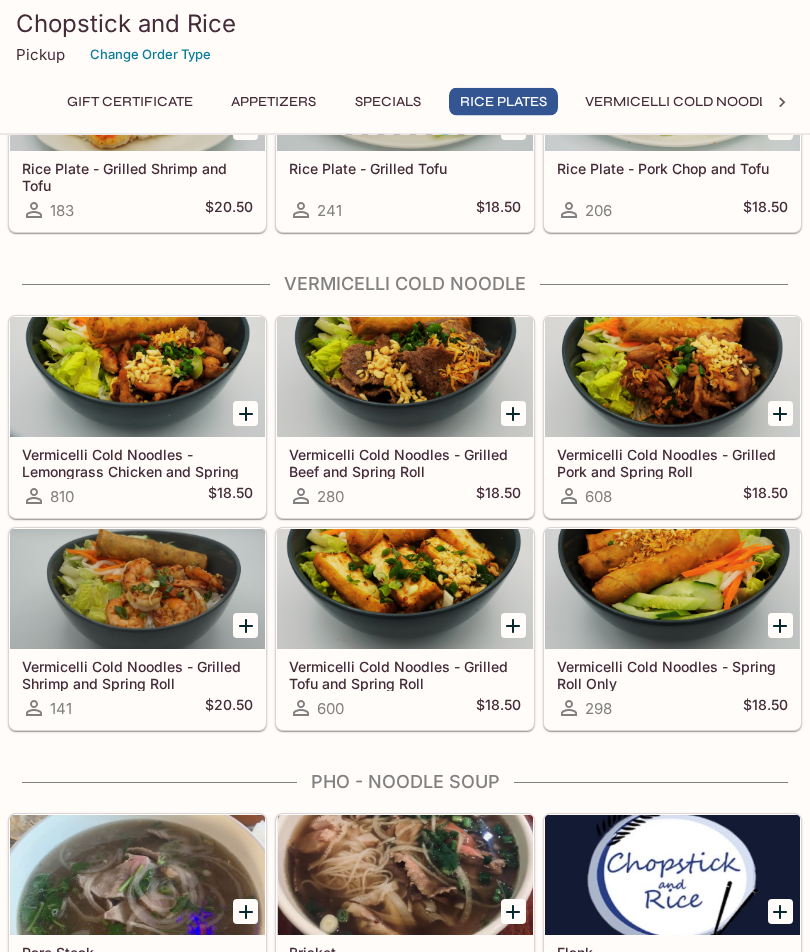 scroll, scrollTop: 2113, scrollLeft: 0, axis: vertical 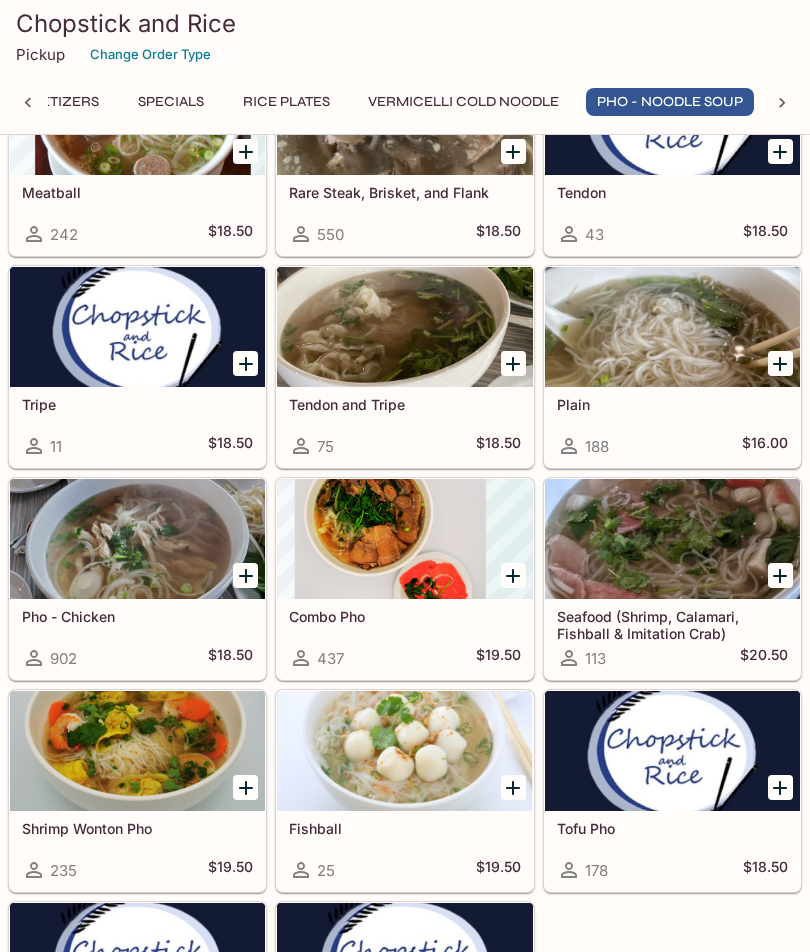 click on "Combo Pho" at bounding box center (404, 616) 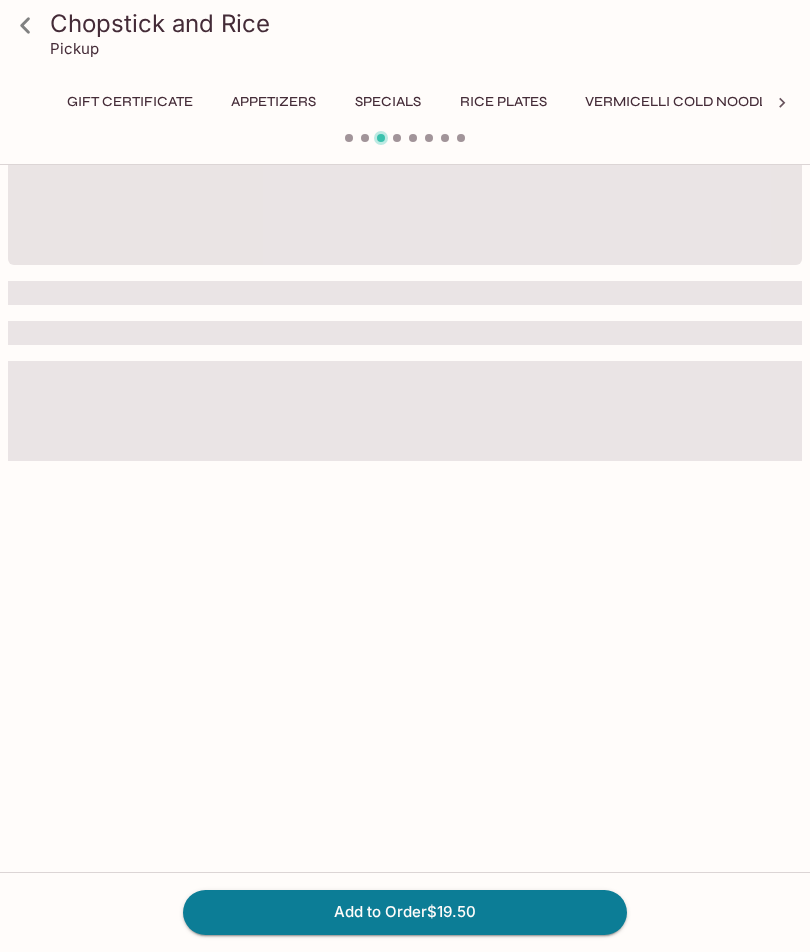 scroll, scrollTop: 0, scrollLeft: 0, axis: both 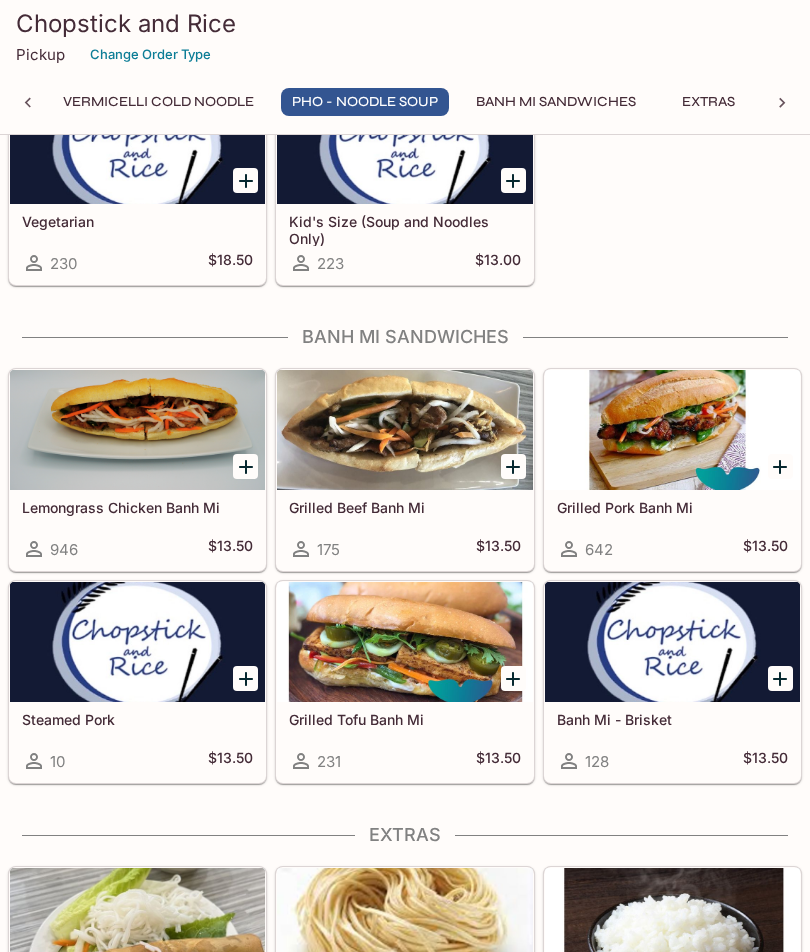click on "[NUMBER] $[PRICE]" at bounding box center [404, 549] 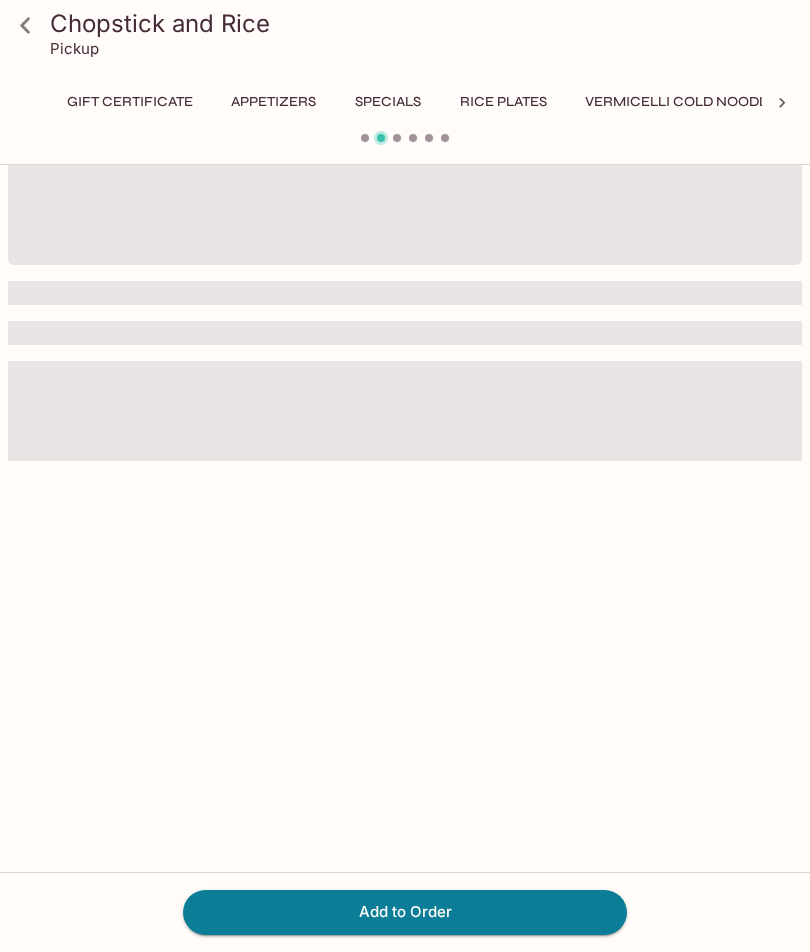 scroll, scrollTop: 0, scrollLeft: 0, axis: both 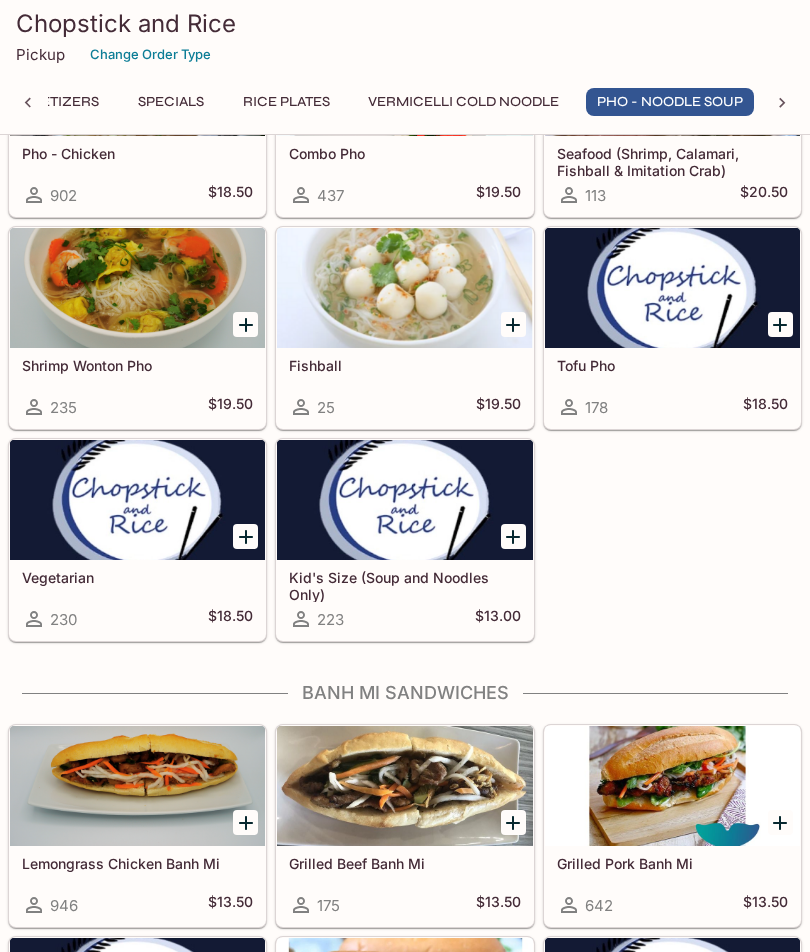 click at bounding box center (137, 786) 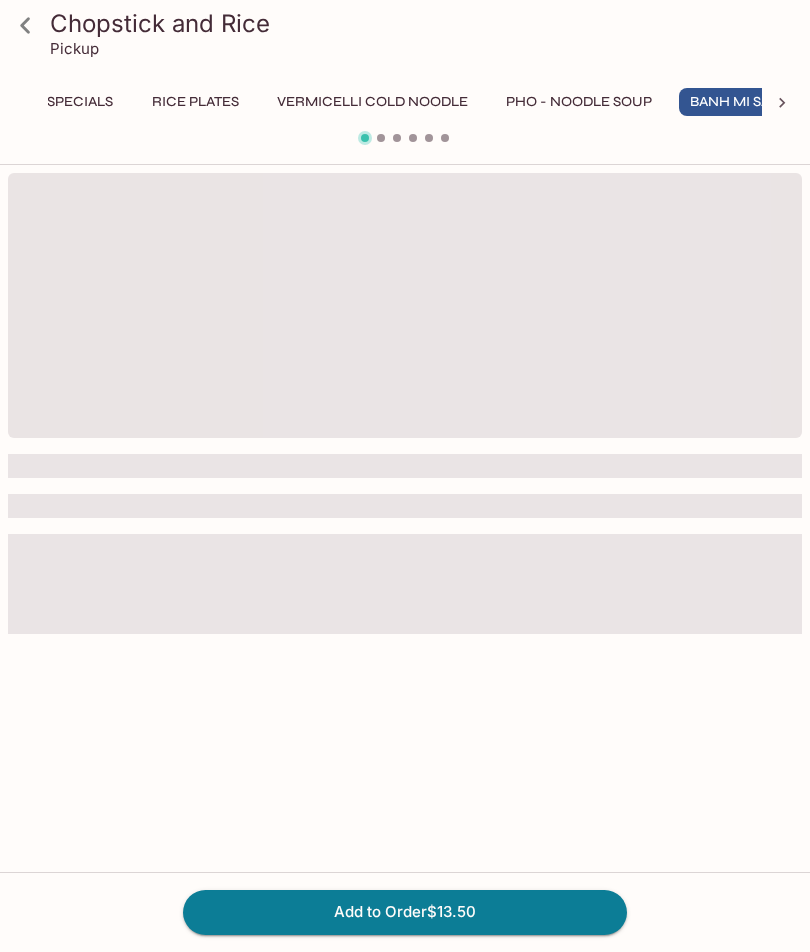 scroll, scrollTop: 0, scrollLeft: 416, axis: horizontal 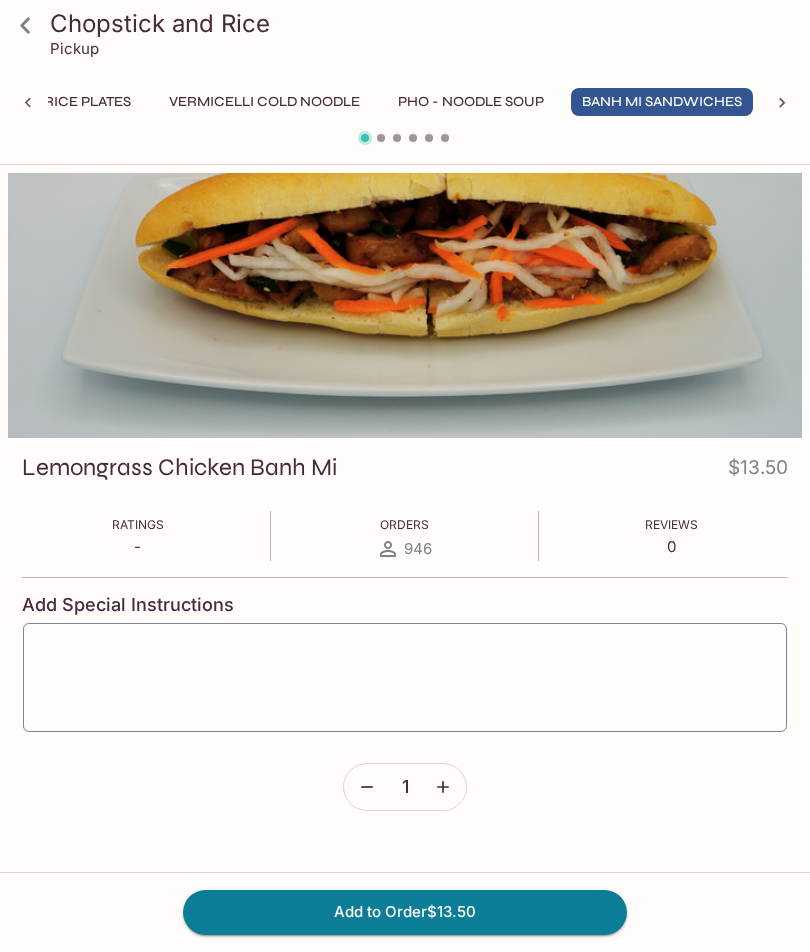 click on "Chopstick and Rice Pickup" at bounding box center [405, 40] 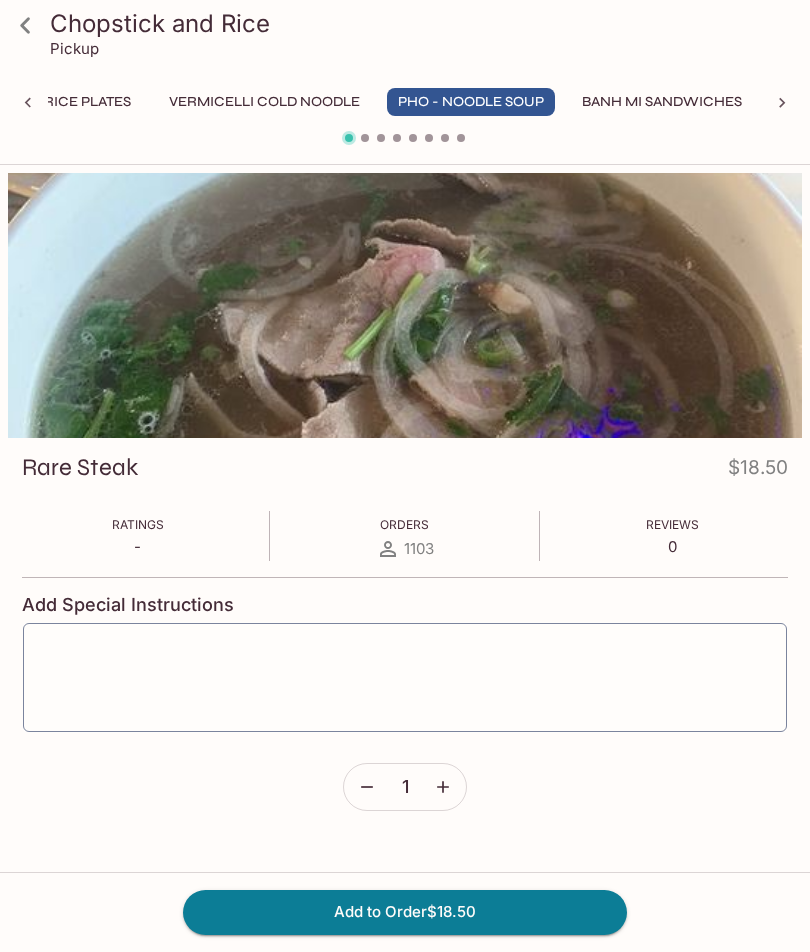 click 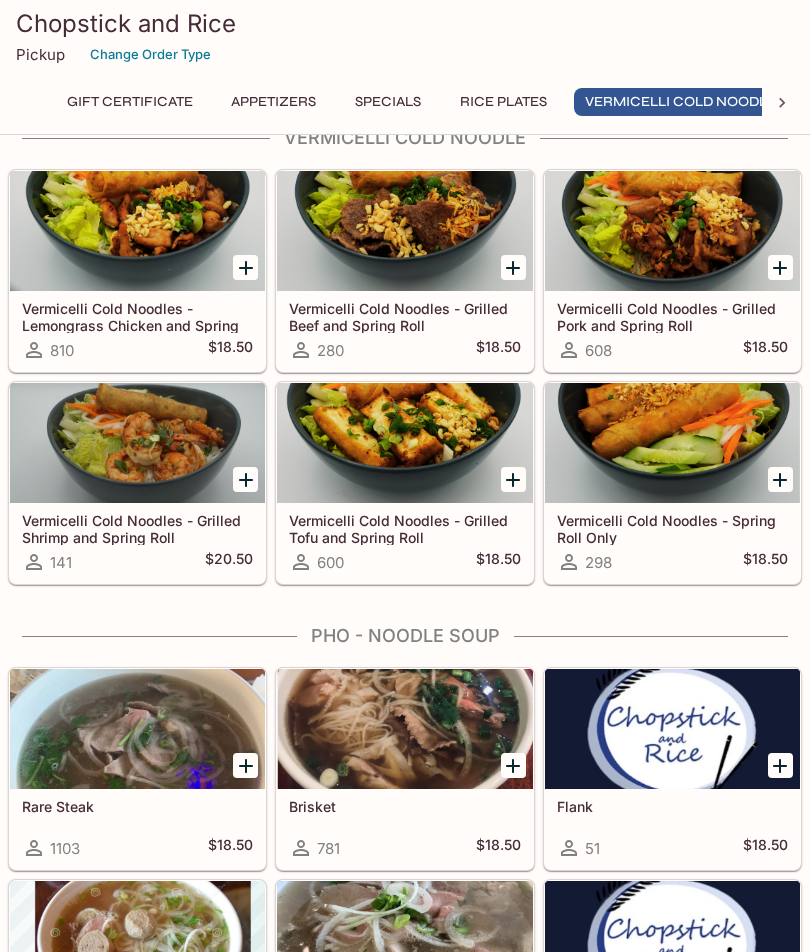 scroll, scrollTop: 2358, scrollLeft: 0, axis: vertical 